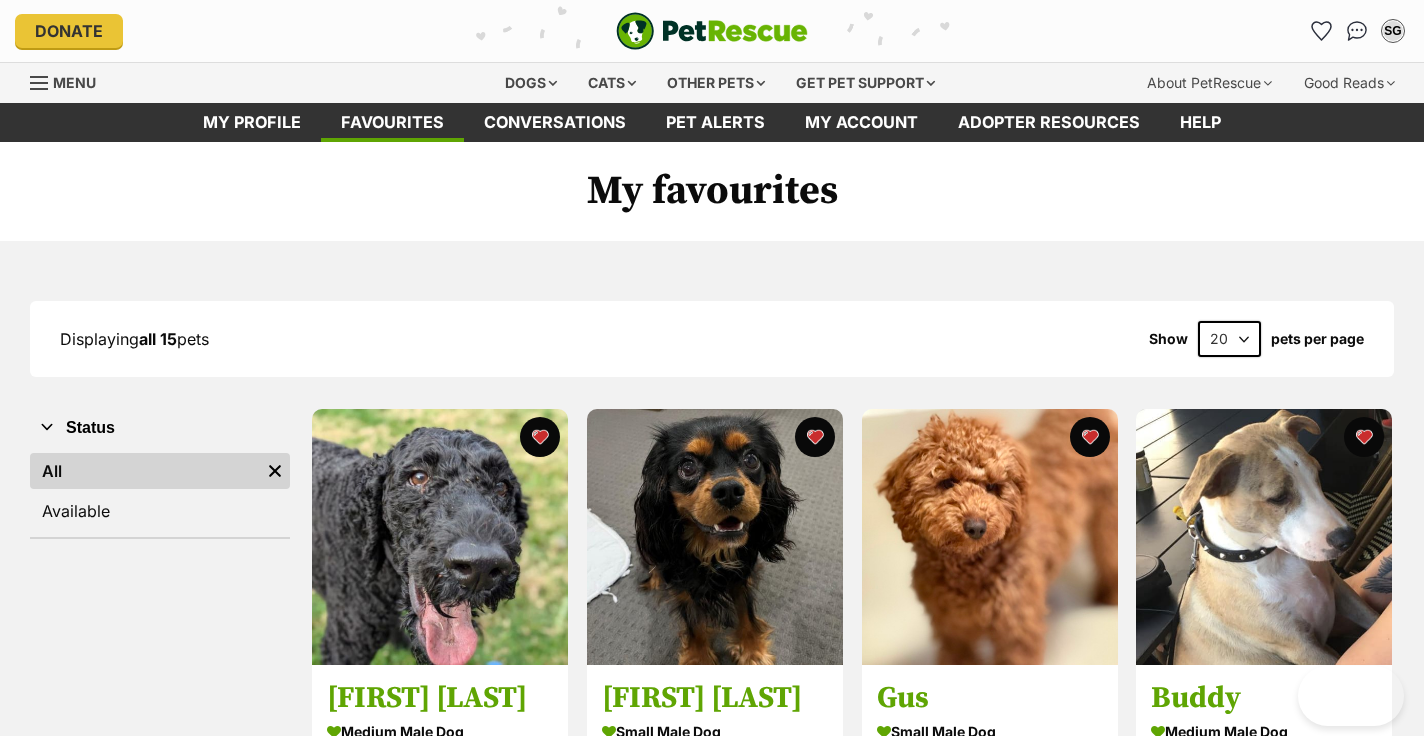 scroll, scrollTop: 0, scrollLeft: 0, axis: both 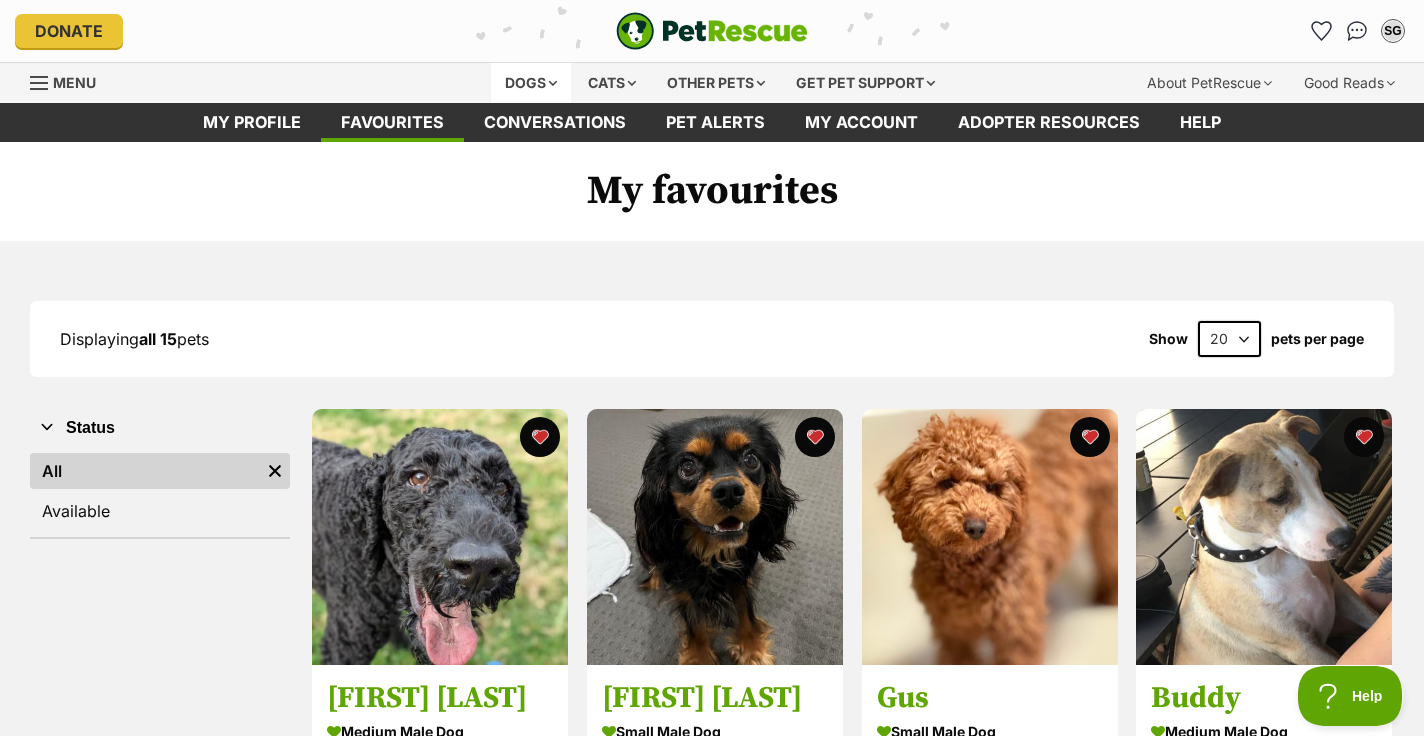 click on "Dogs" at bounding box center [531, 83] 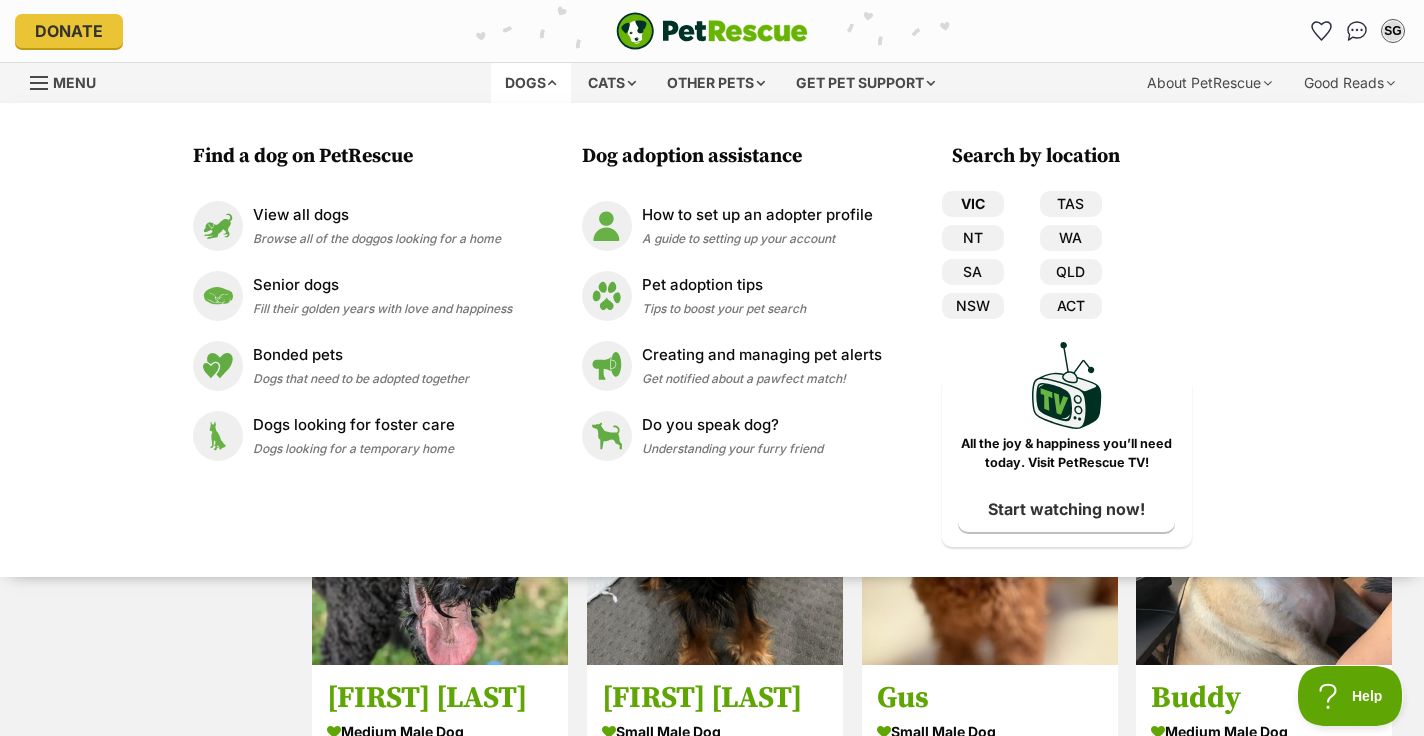 click on "VIC" at bounding box center (973, 204) 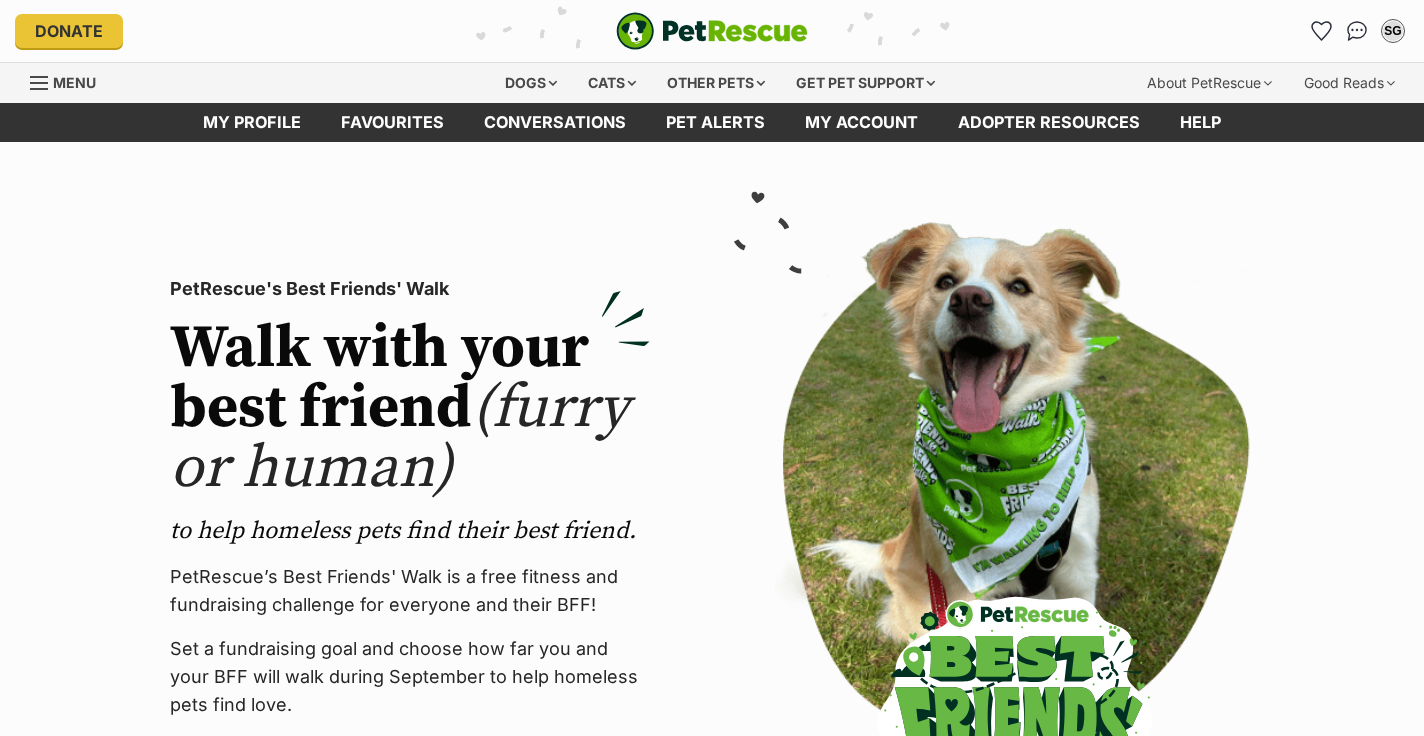 scroll, scrollTop: 0, scrollLeft: 0, axis: both 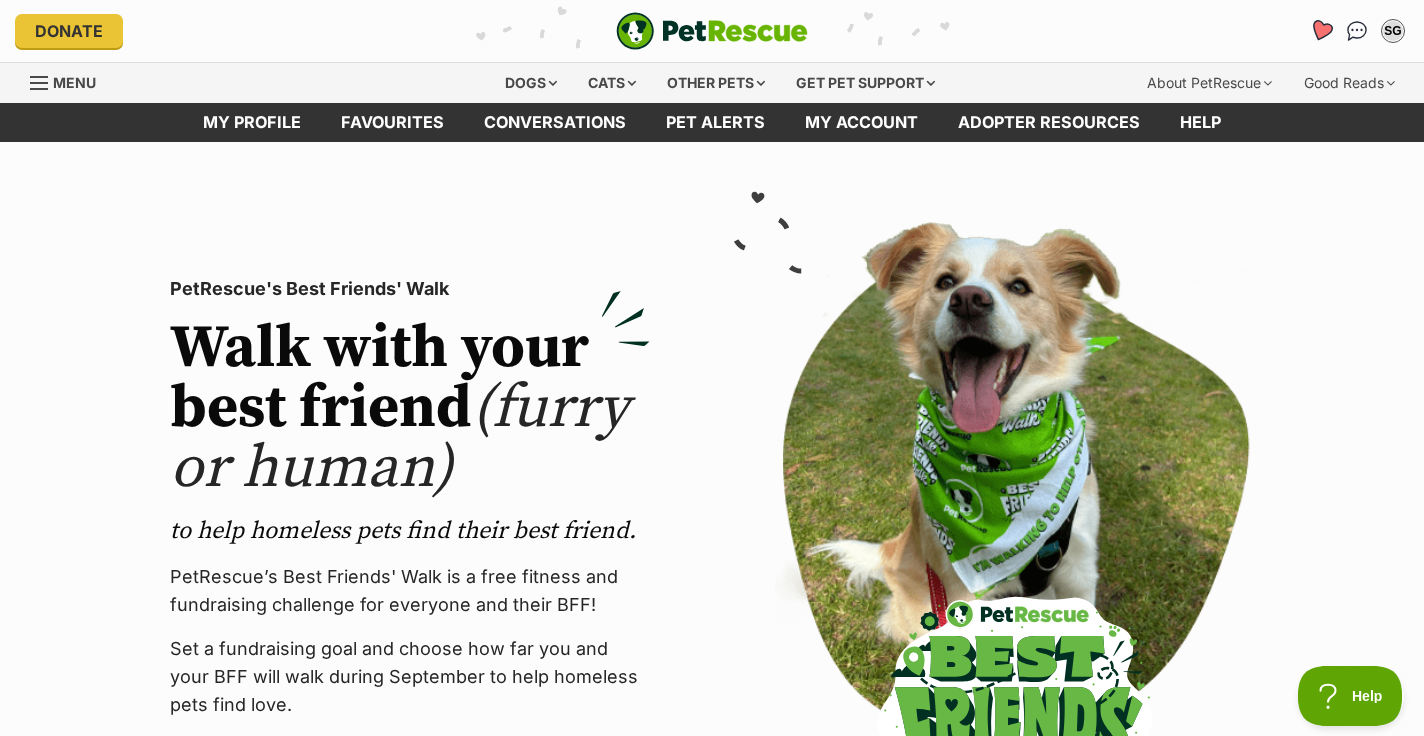 click 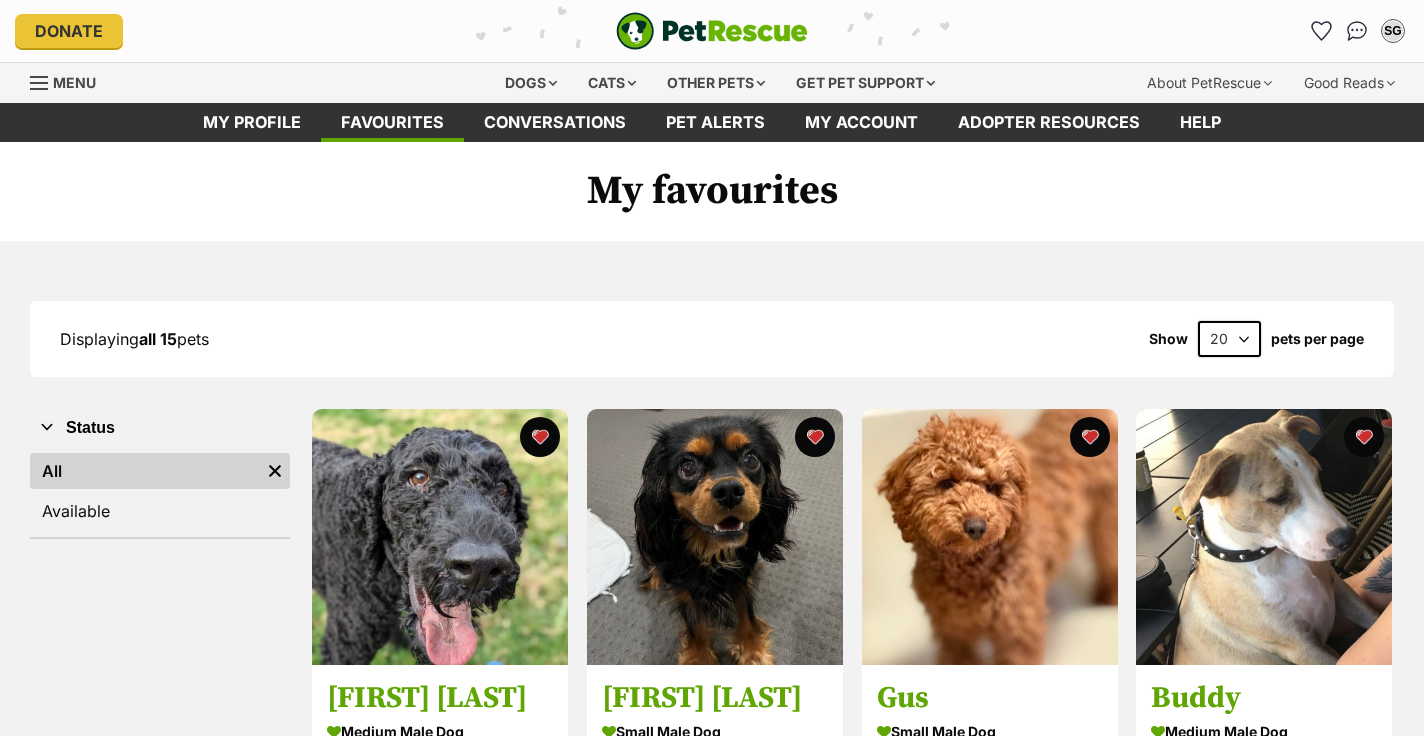scroll, scrollTop: 0, scrollLeft: 0, axis: both 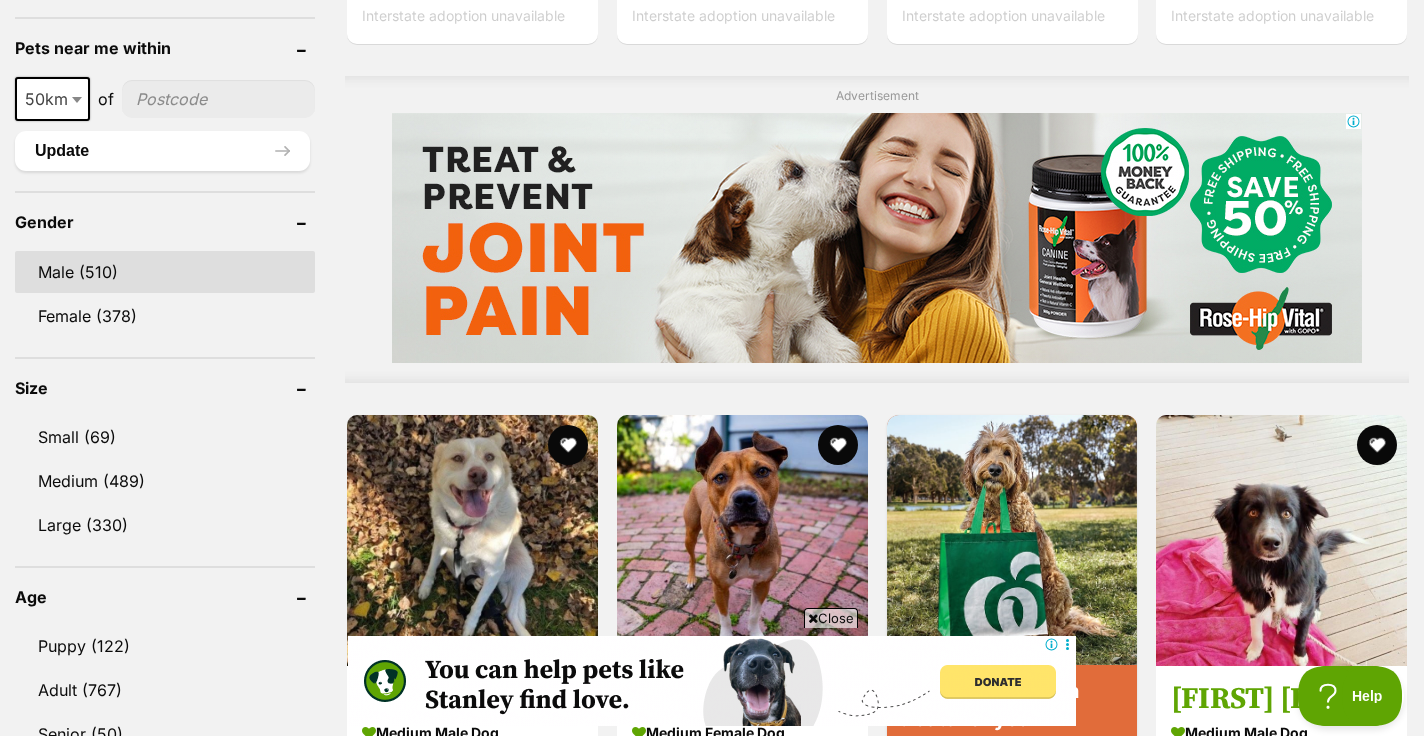 click on "Male (510)" at bounding box center [165, 272] 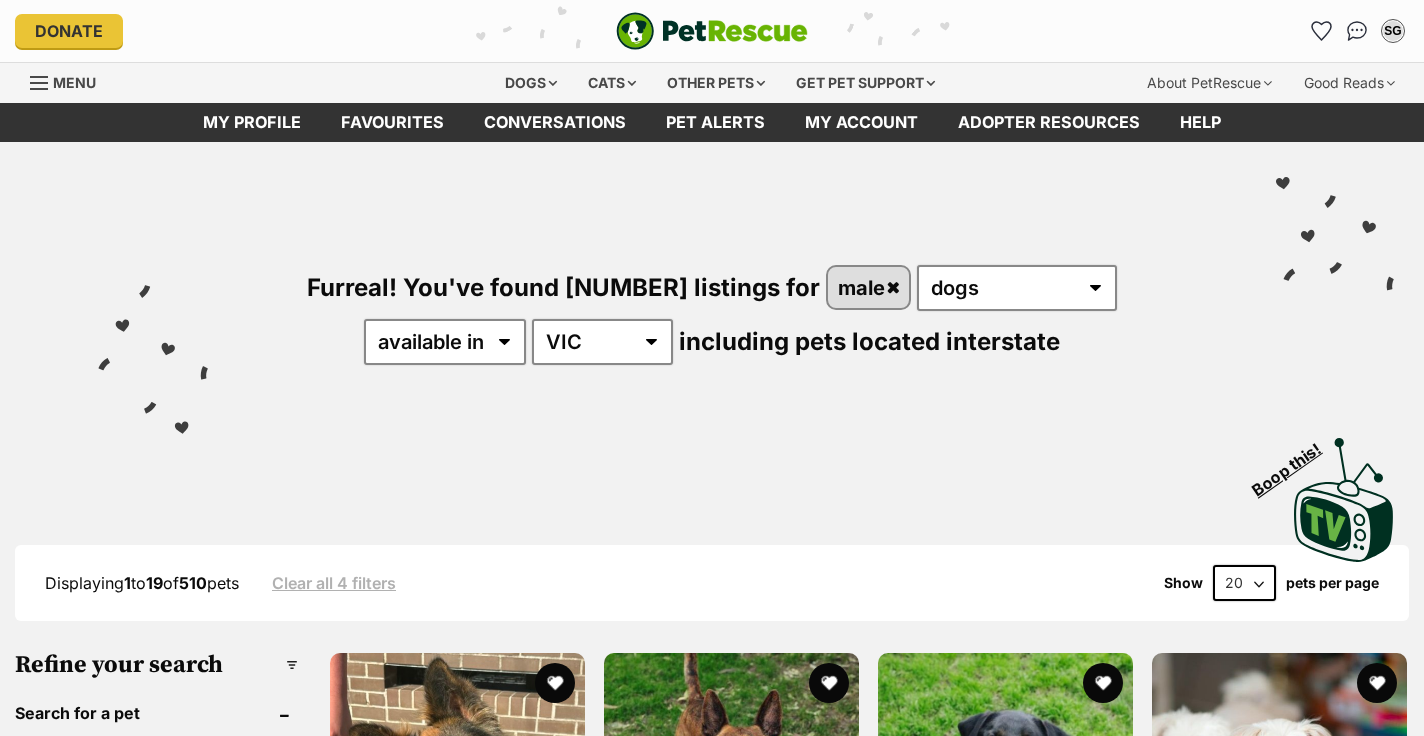 scroll, scrollTop: 0, scrollLeft: 0, axis: both 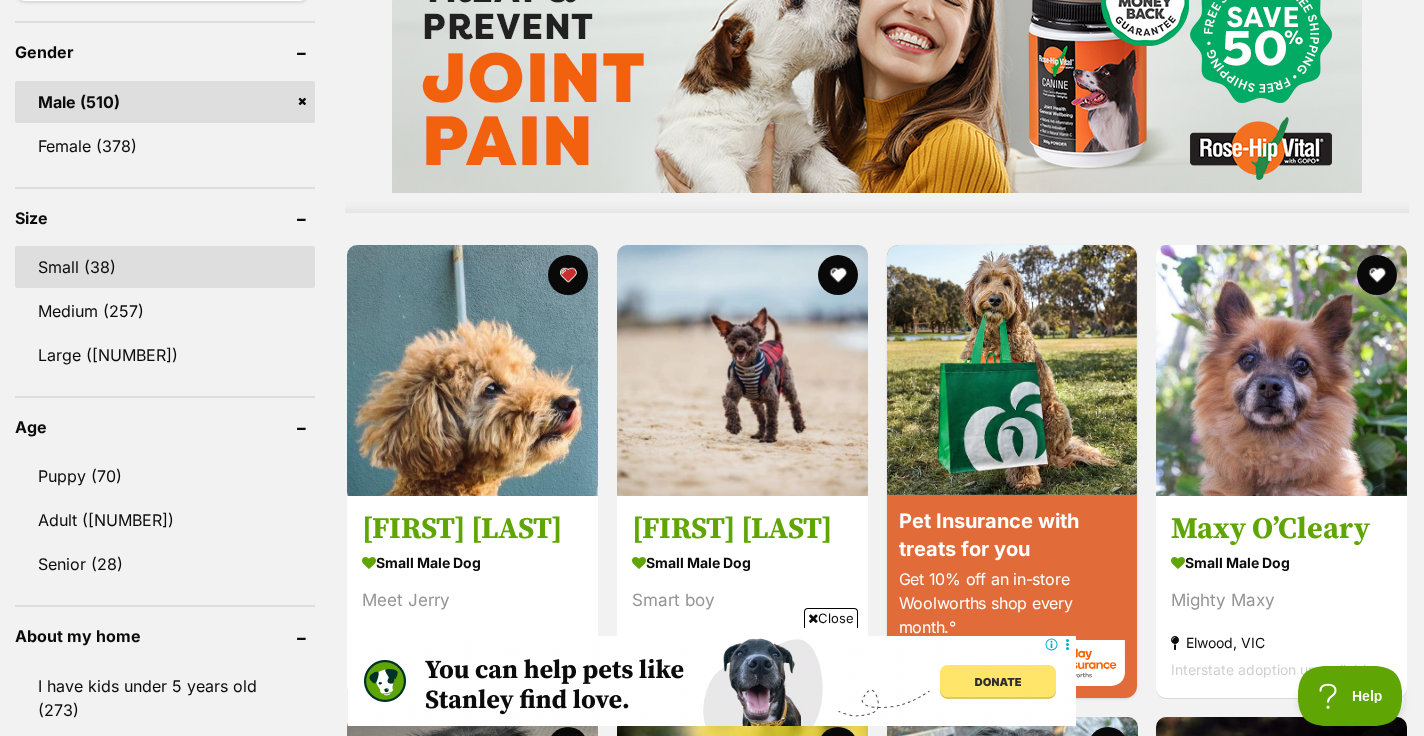 click on "Small (38)" at bounding box center [165, 267] 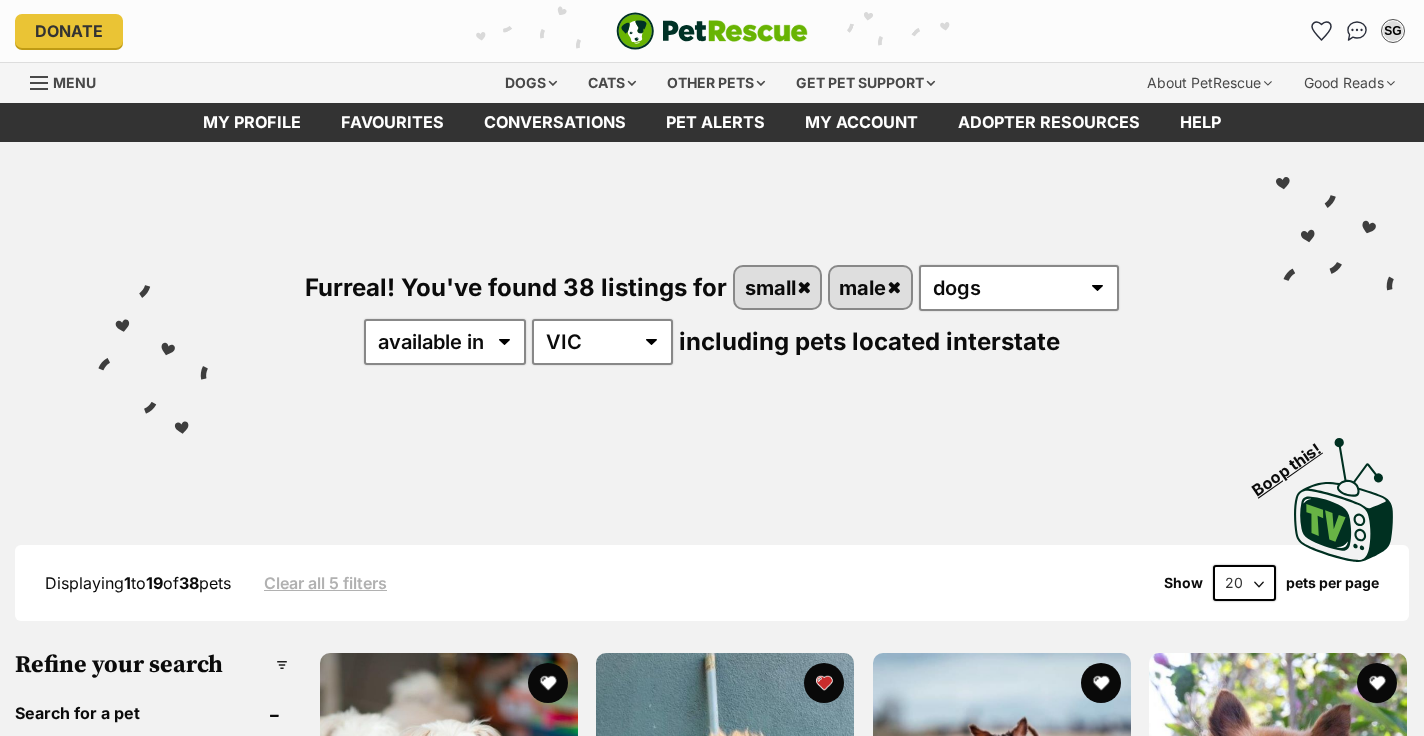 scroll, scrollTop: 235, scrollLeft: 0, axis: vertical 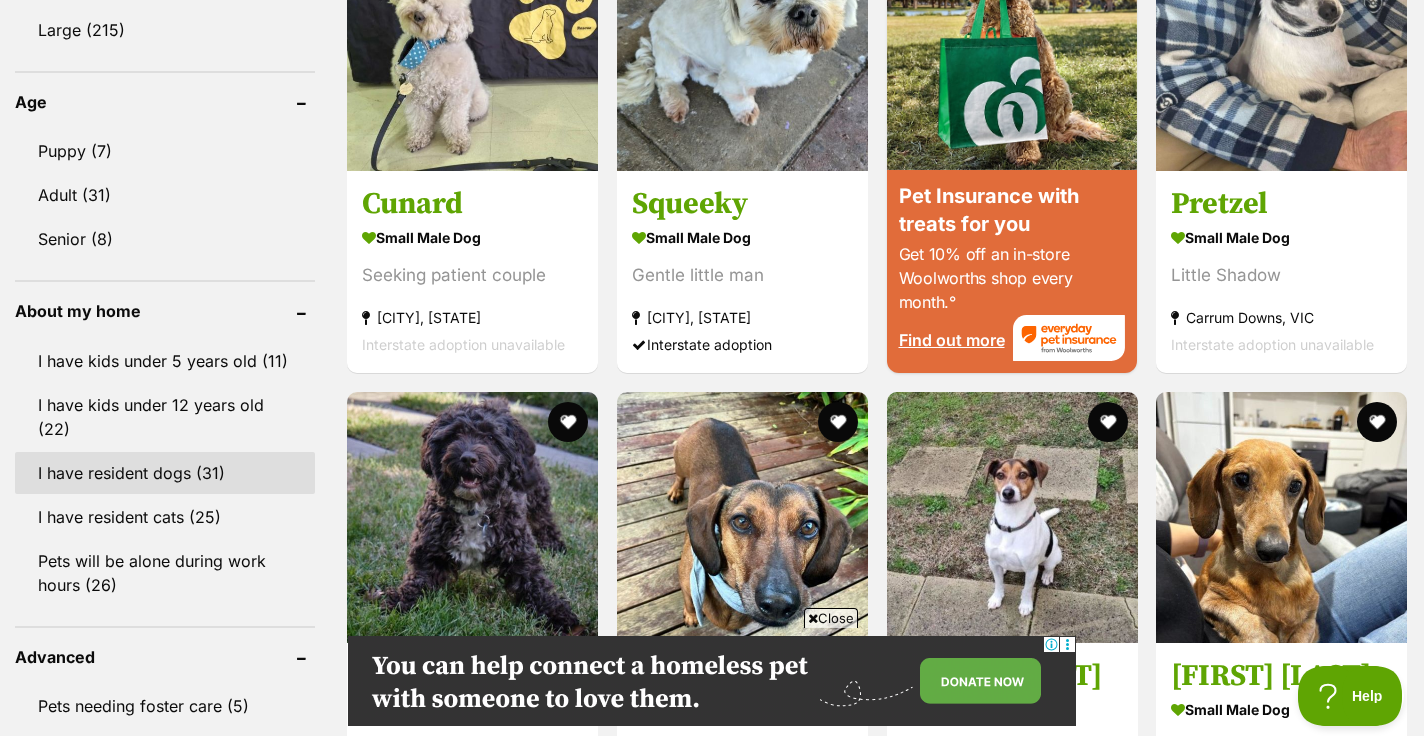 click on "I have resident dogs (31)" at bounding box center [165, 473] 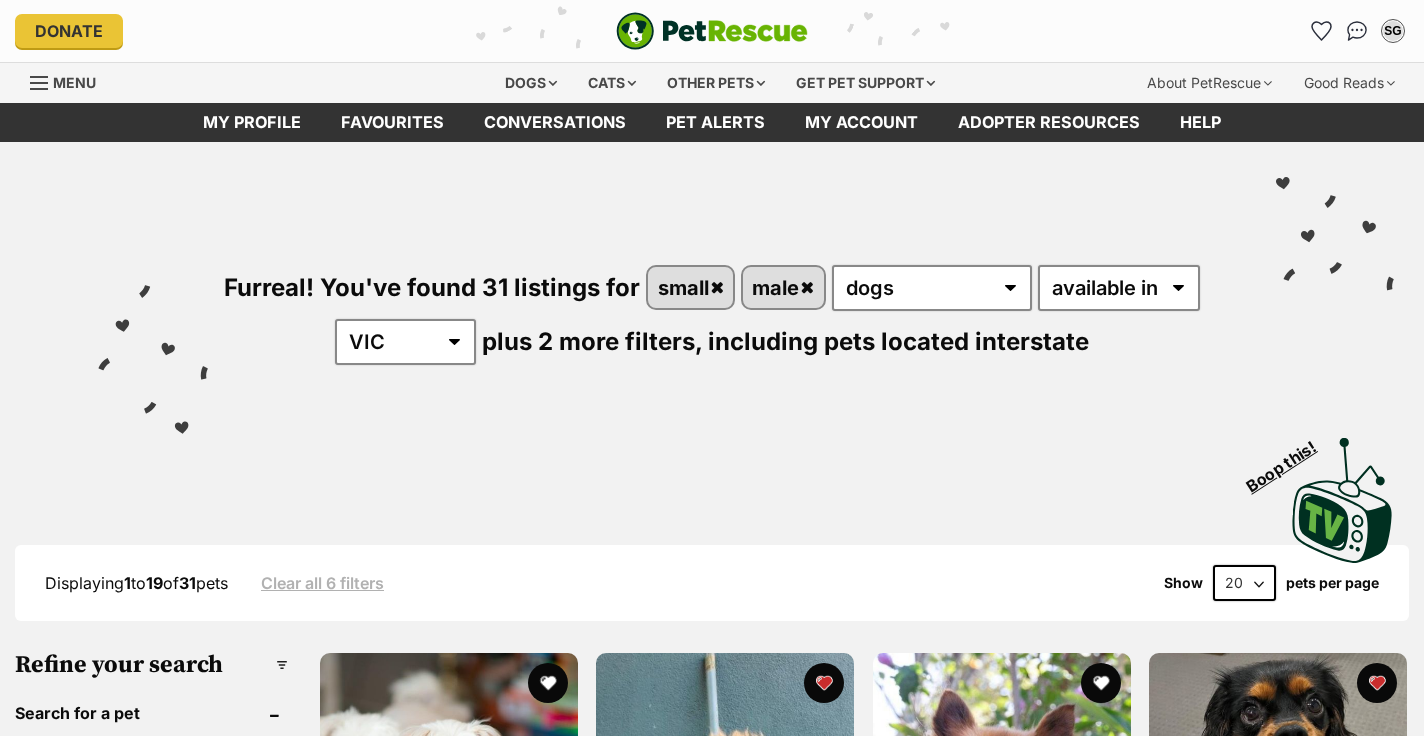 scroll, scrollTop: 0, scrollLeft: 0, axis: both 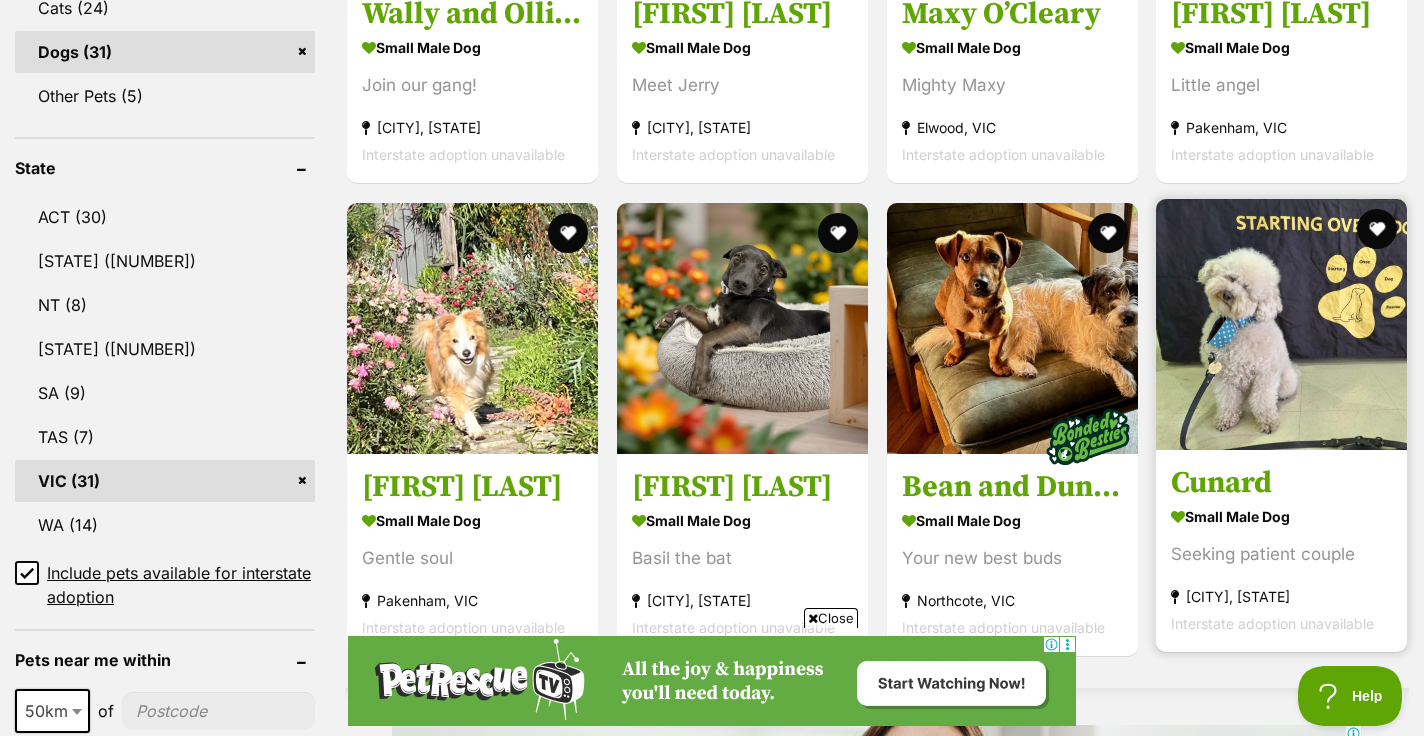 click on "small male Dog
Seeking patient couple
Wantirna, VIC
Interstate adoption unavailable" at bounding box center [1281, 569] 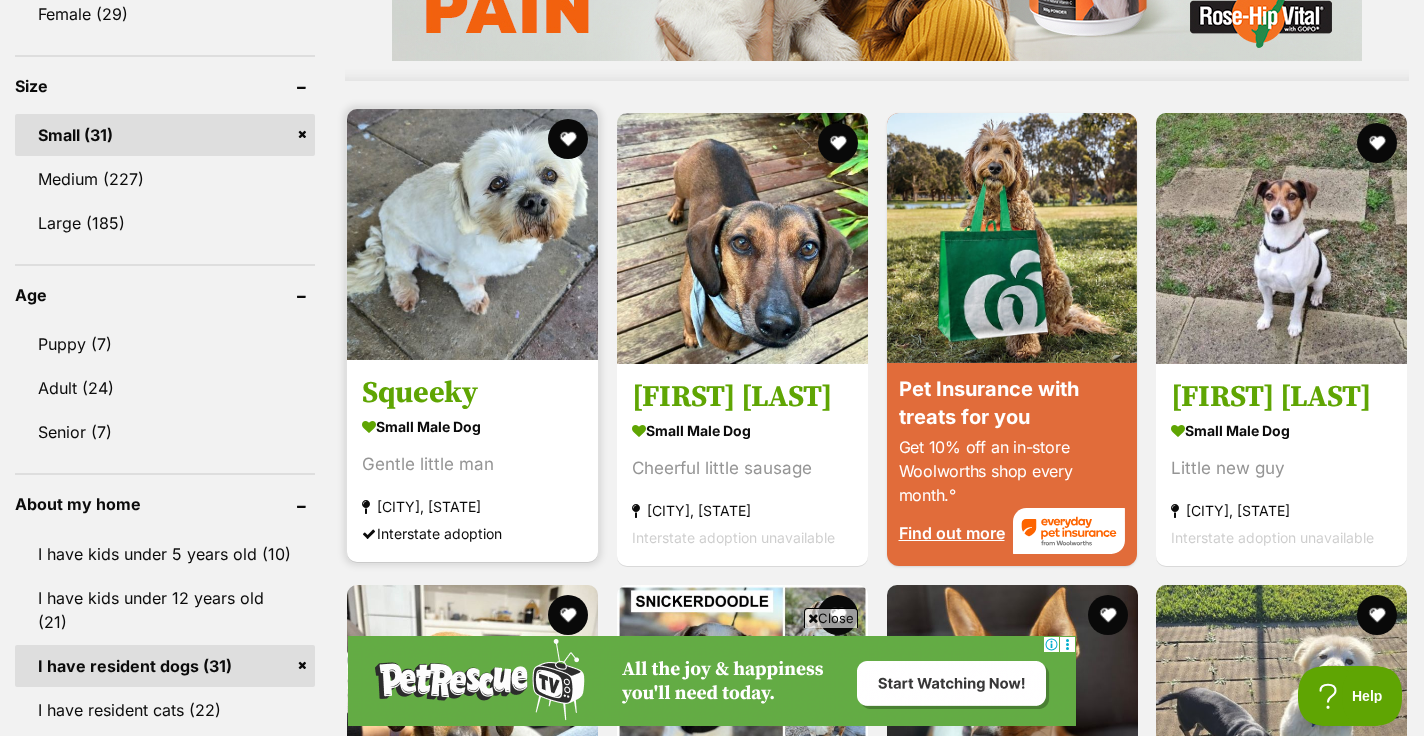 scroll, scrollTop: 1844, scrollLeft: 0, axis: vertical 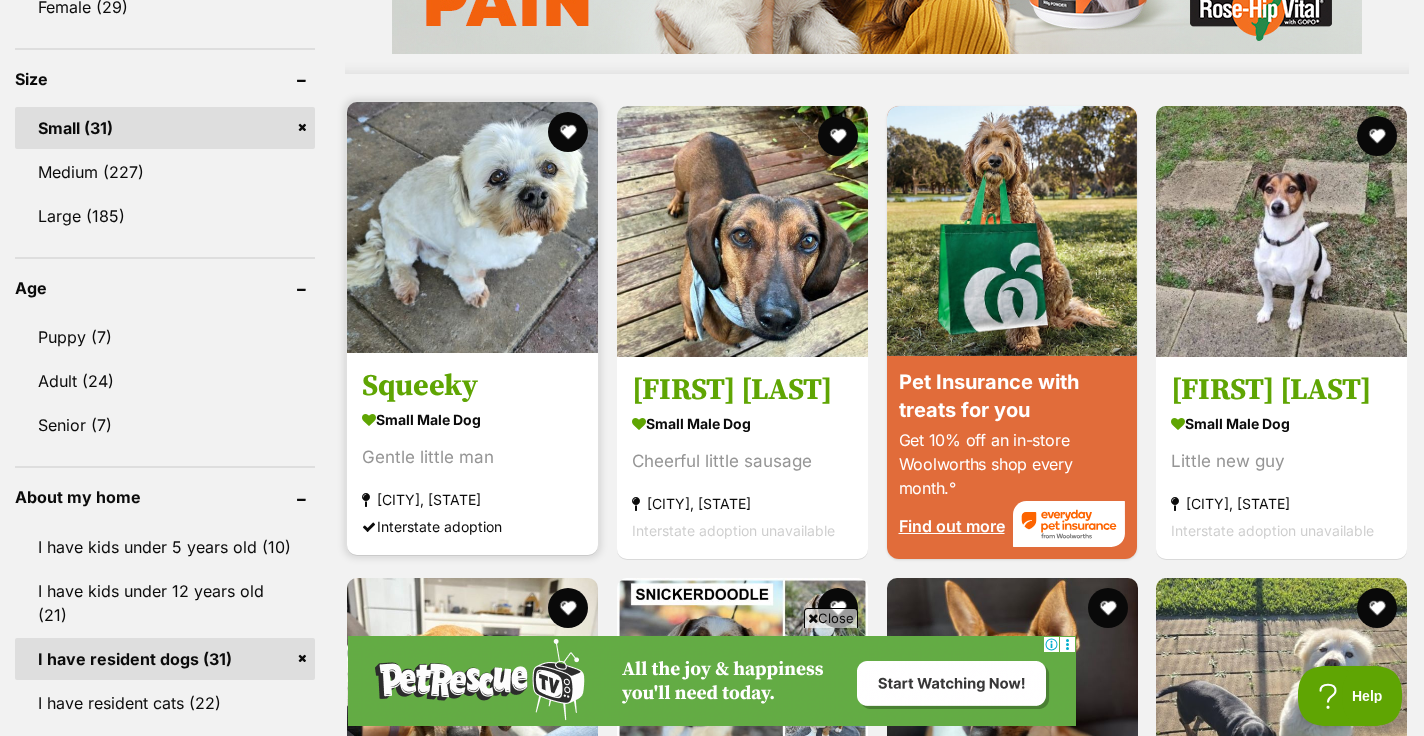 click on "small male Dog" at bounding box center (472, 419) 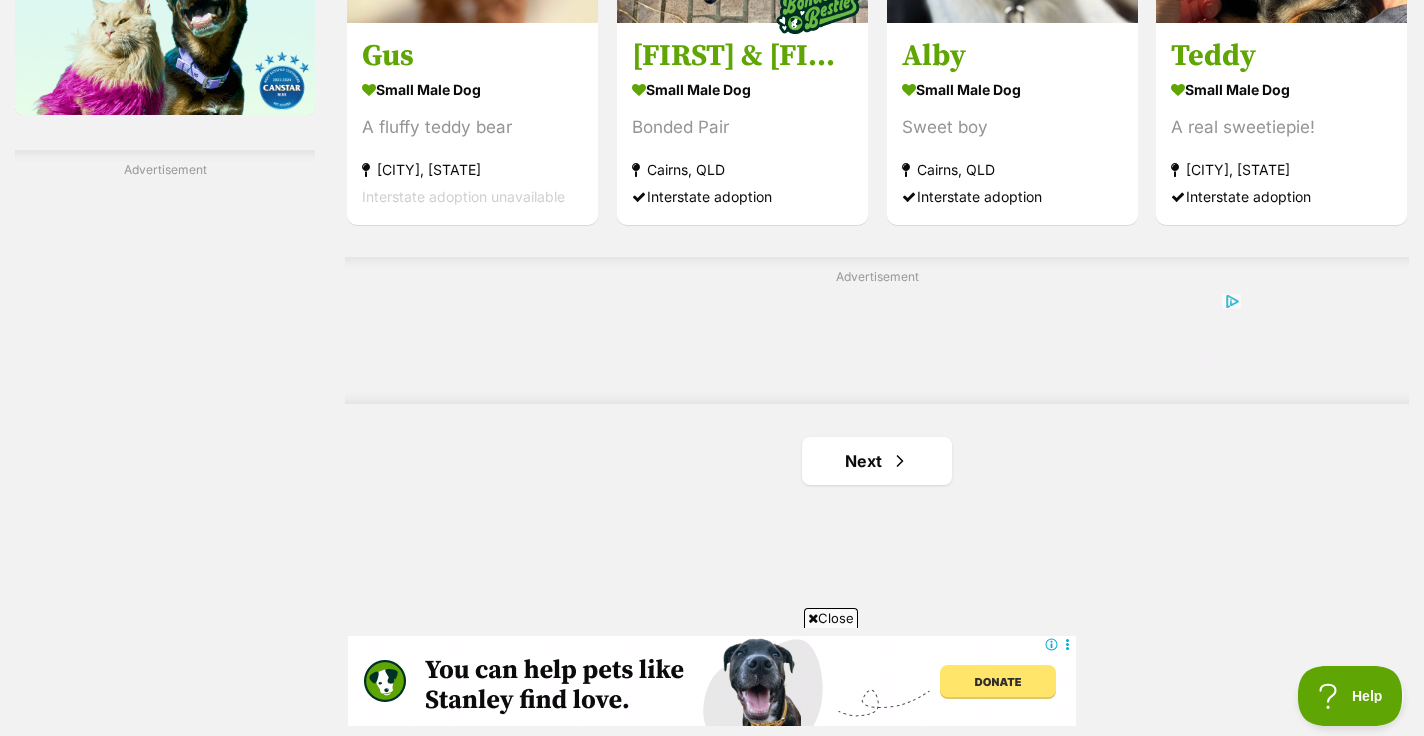 scroll, scrollTop: 3328, scrollLeft: 0, axis: vertical 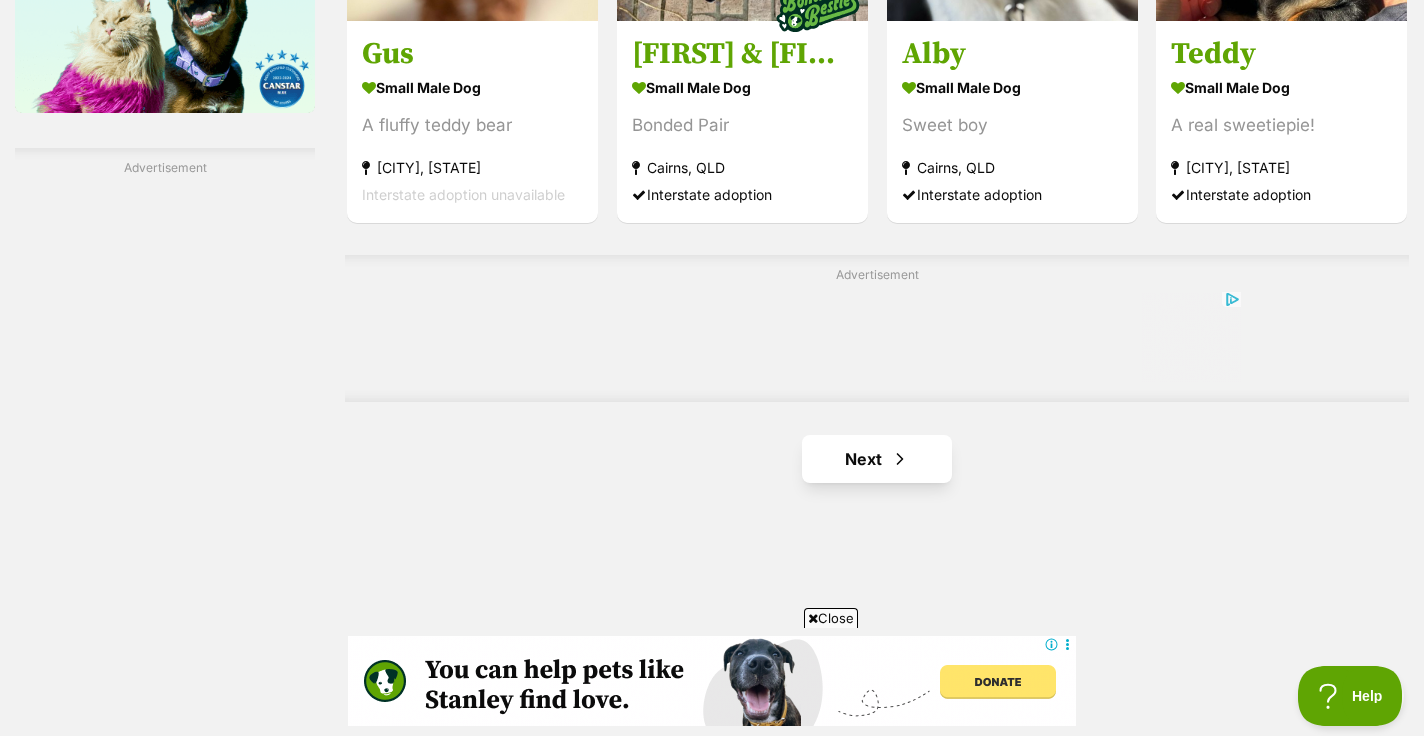 click on "Next" at bounding box center [877, 459] 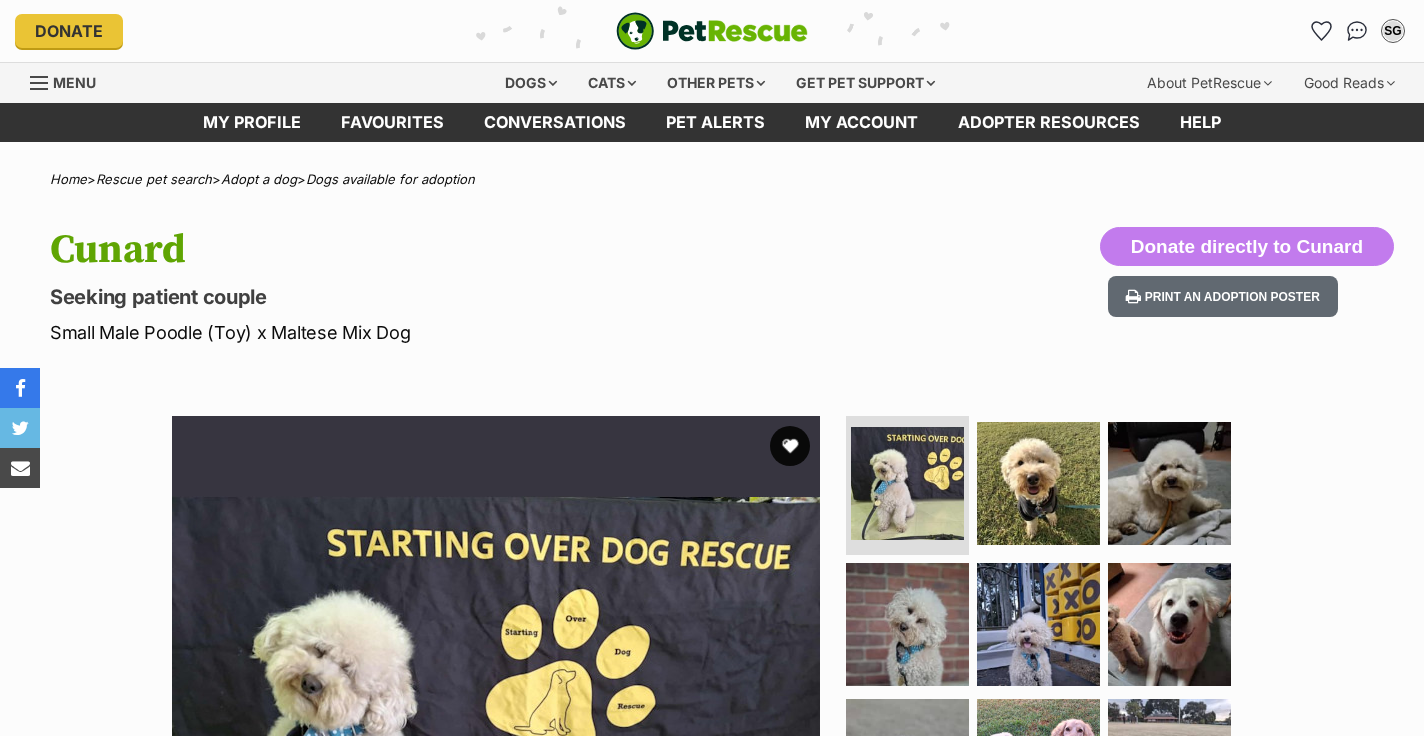 scroll, scrollTop: 0, scrollLeft: 0, axis: both 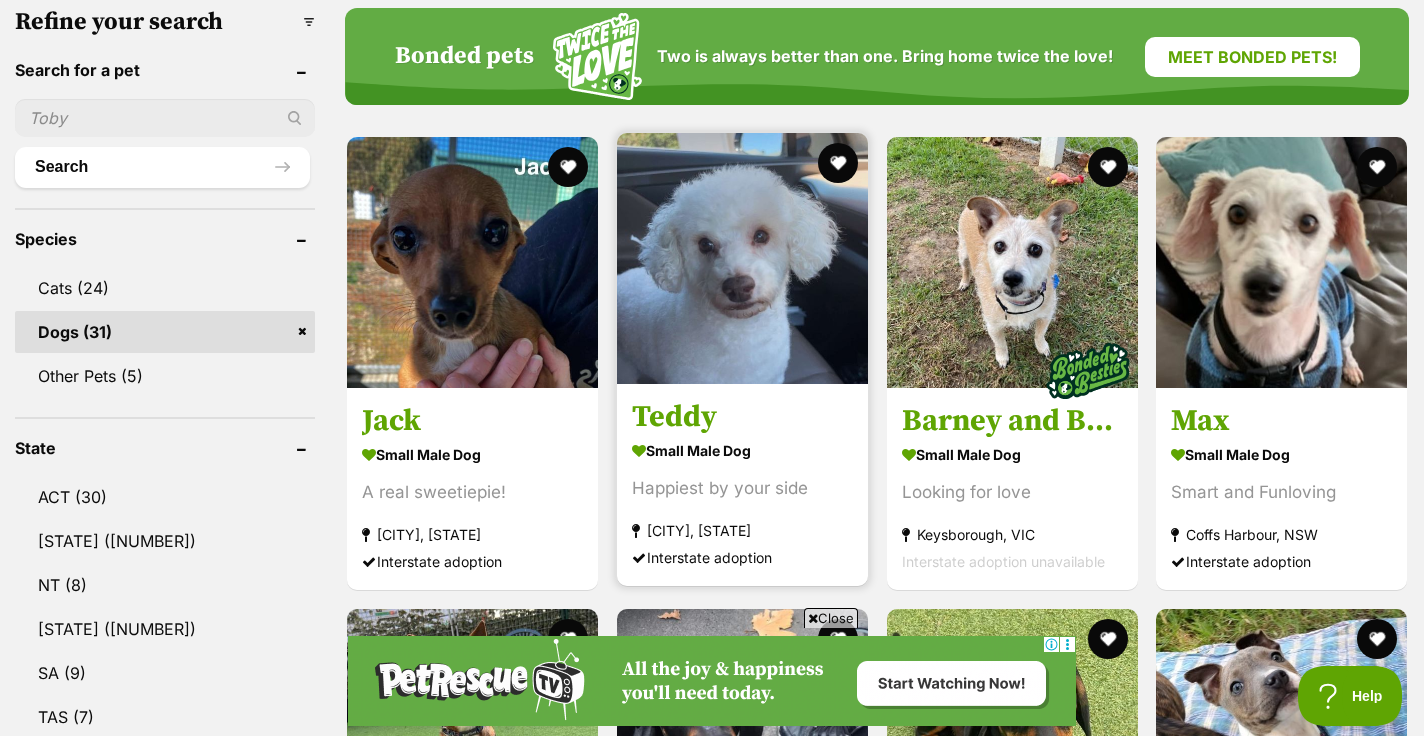 click on "small male Dog" at bounding box center [742, 450] 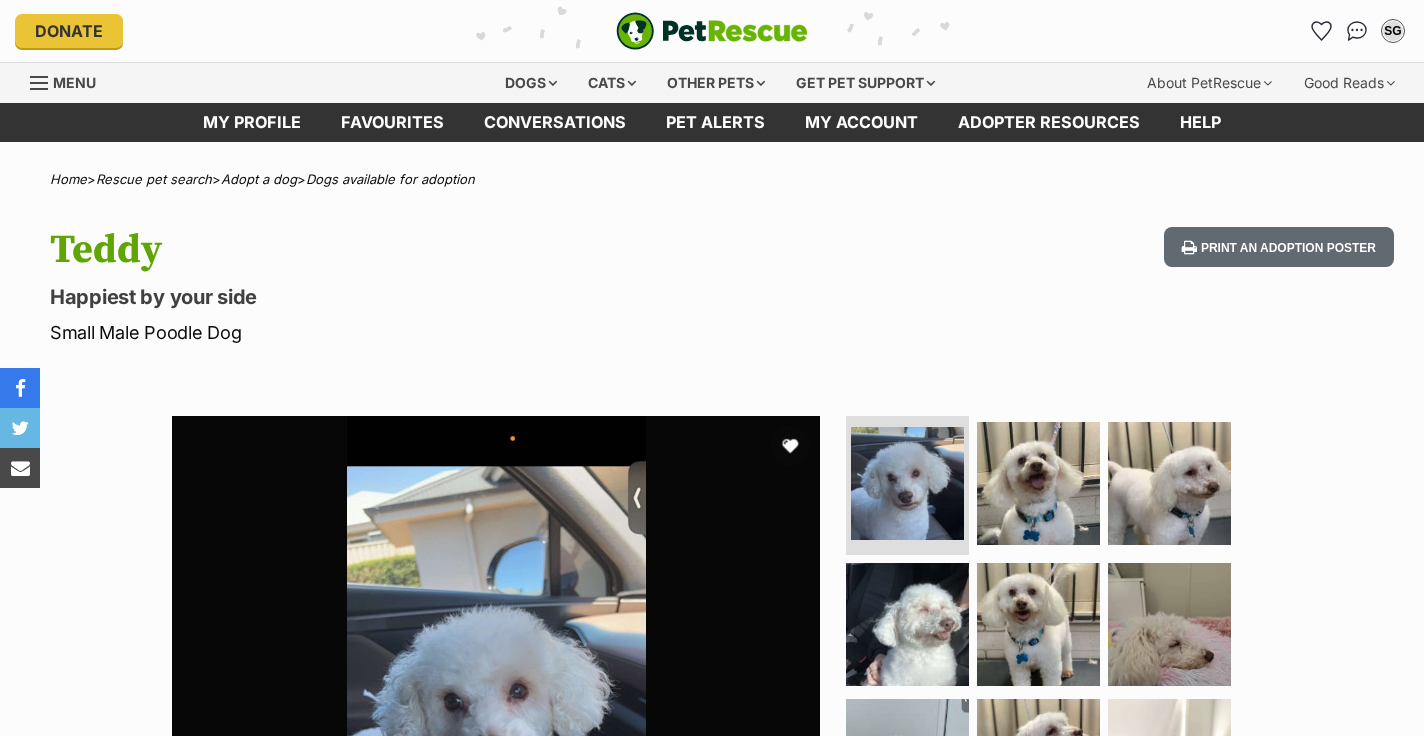 scroll, scrollTop: 0, scrollLeft: 0, axis: both 